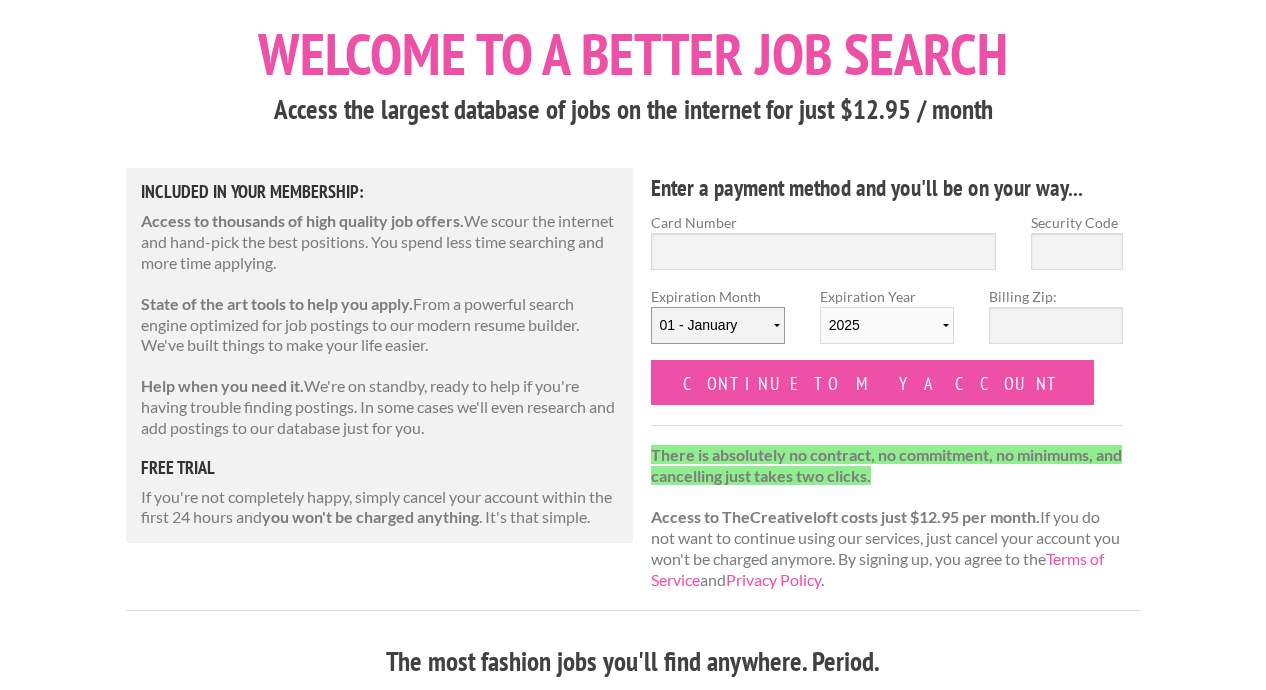 scroll, scrollTop: 20, scrollLeft: 0, axis: vertical 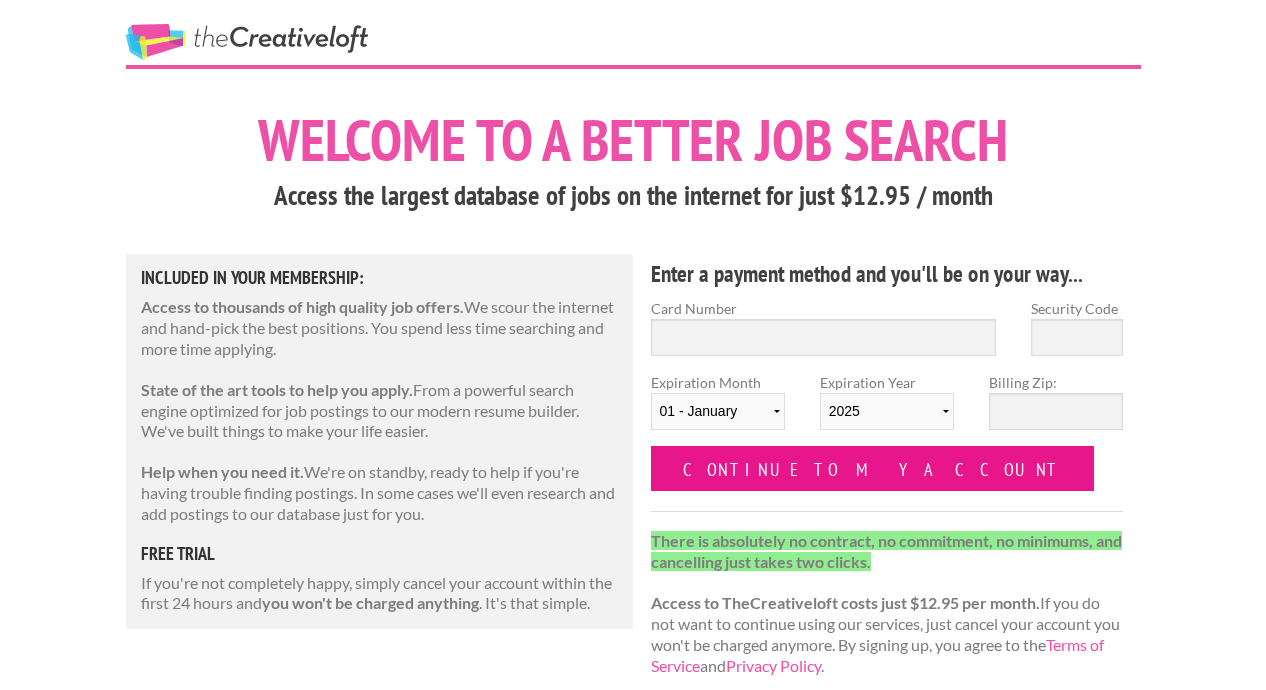 click on "Continue to my account" at bounding box center [873, 468] 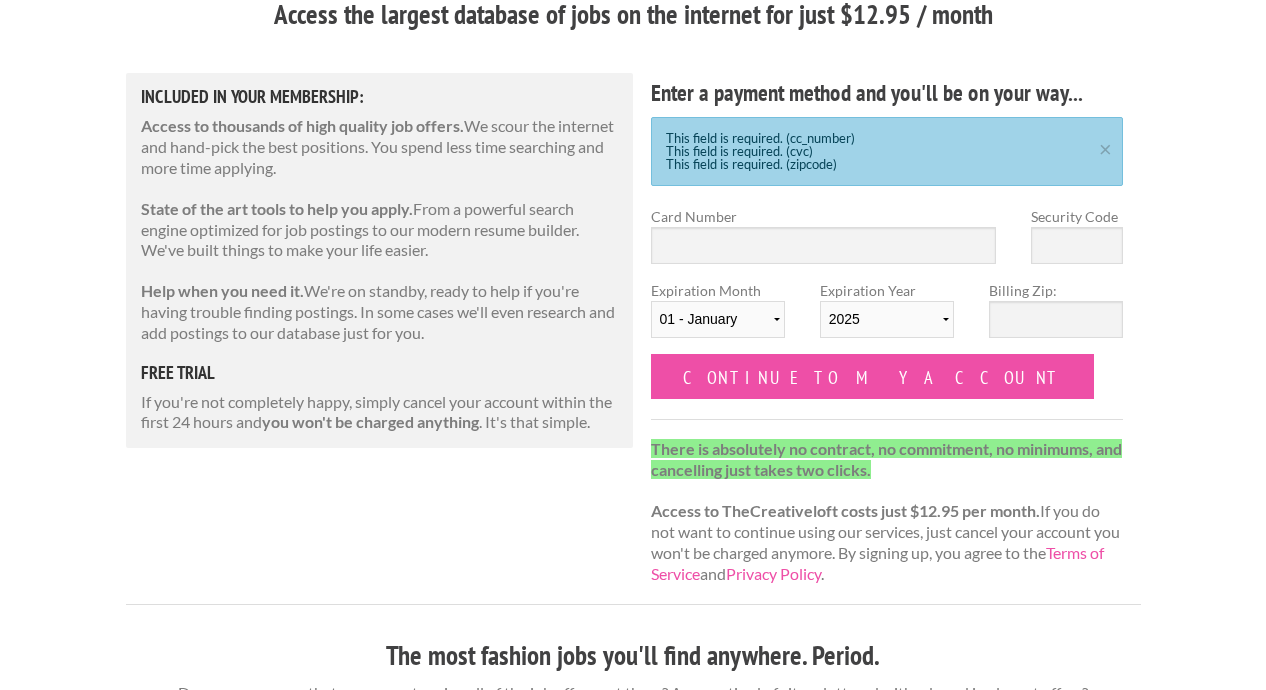 scroll, scrollTop: 276, scrollLeft: 0, axis: vertical 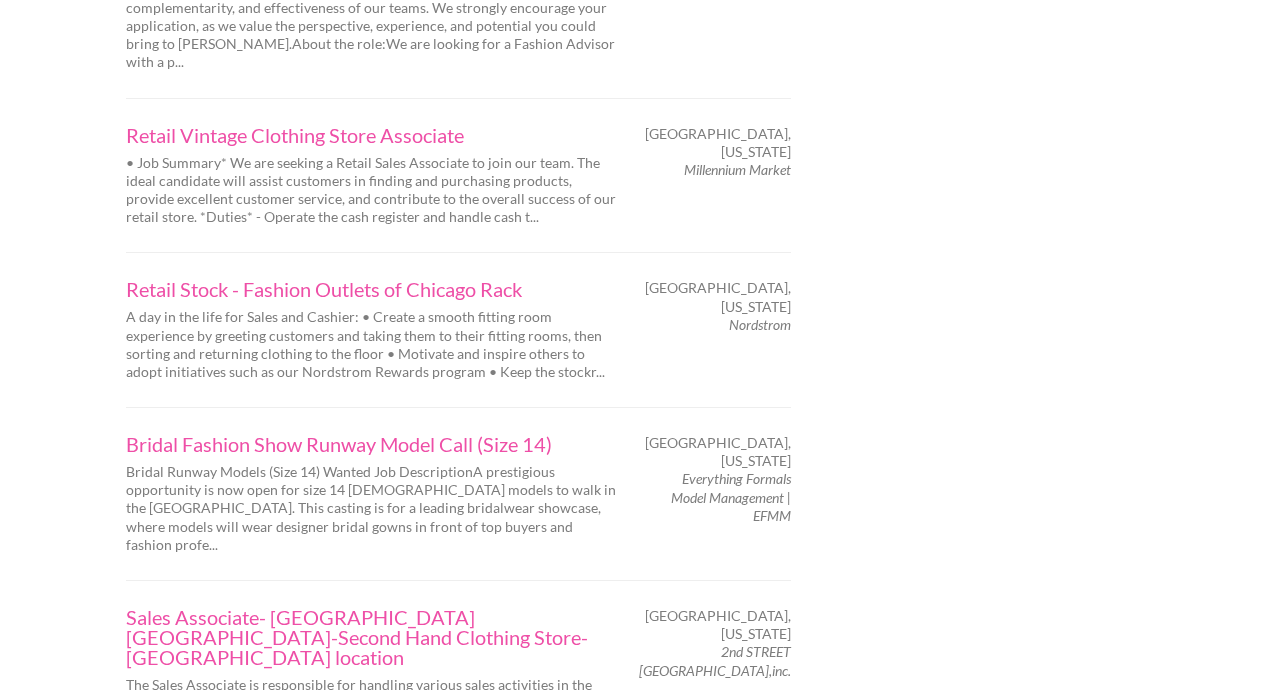 click on "Next" at bounding box center [166, 797] 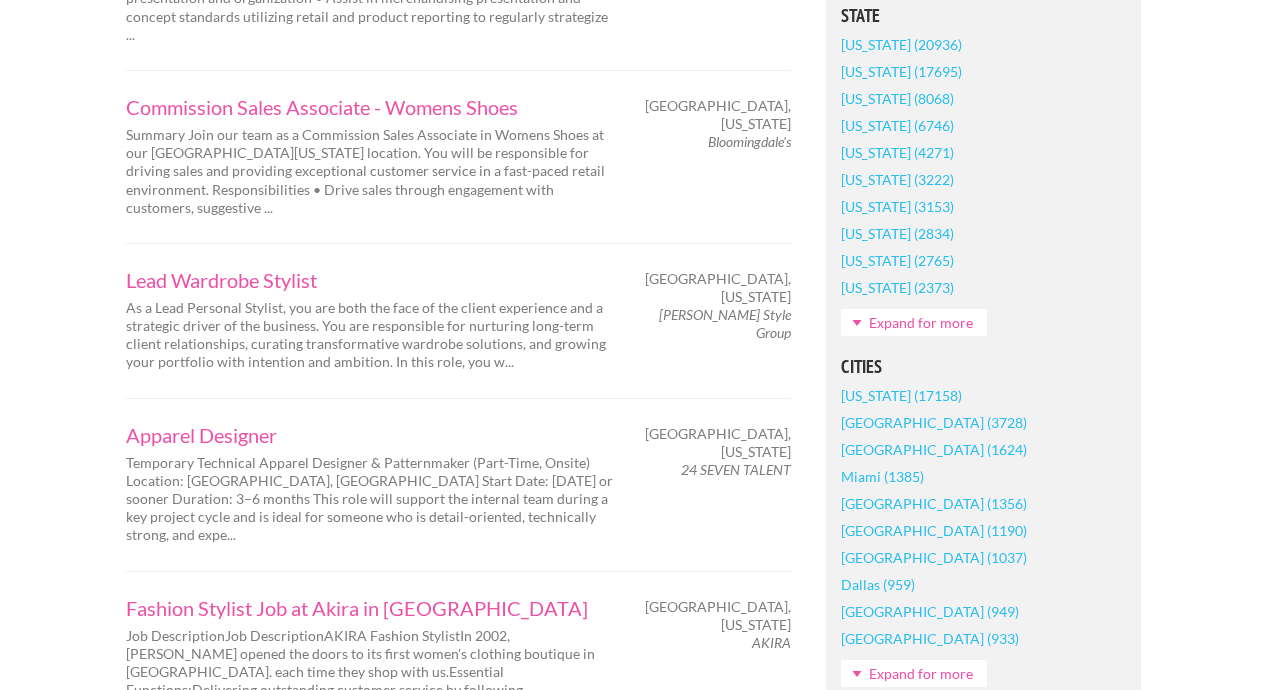 scroll, scrollTop: 1383, scrollLeft: 0, axis: vertical 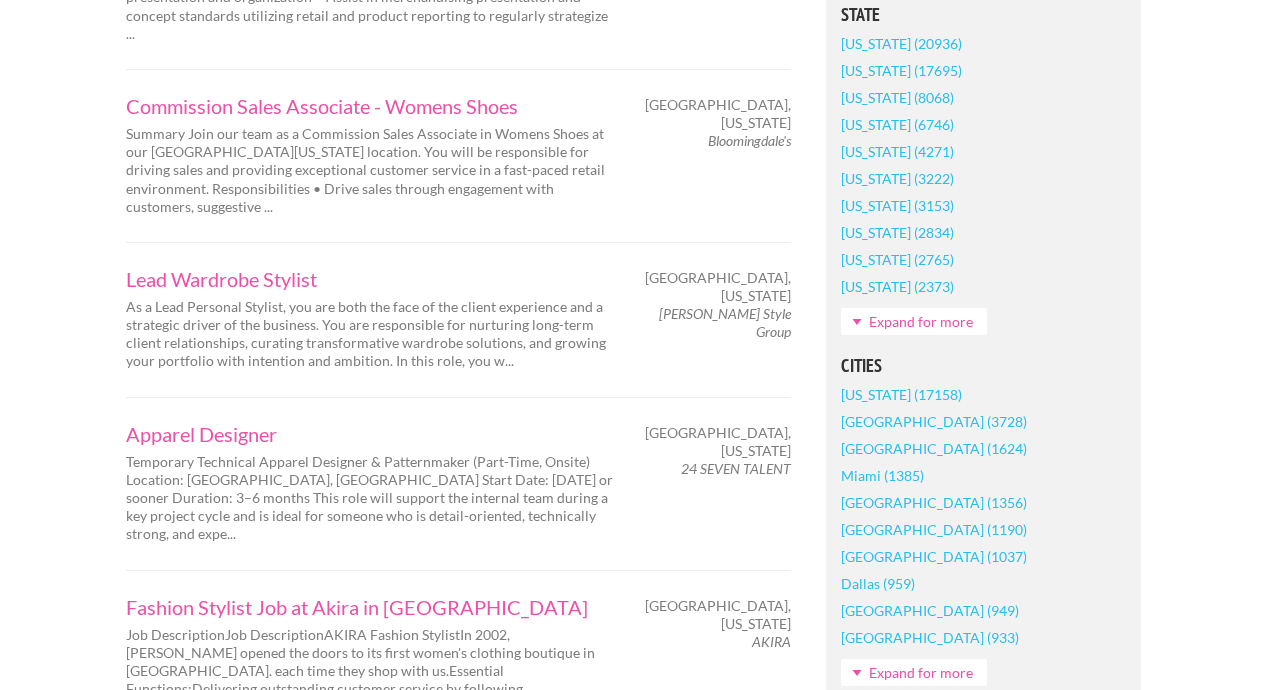 click on "Apparel Designer
Temporary Technical Apparel Designer & Patternmaker (Part-Time, Onsite) Location: Bannockburn, IL Start Date: June 30, 2025 or sooner Duration: 3–6 months This role will support the internal team during a key project cycle and is ideal for someone who is detail-oriented, technically strong, and expe..." at bounding box center [370, 484] 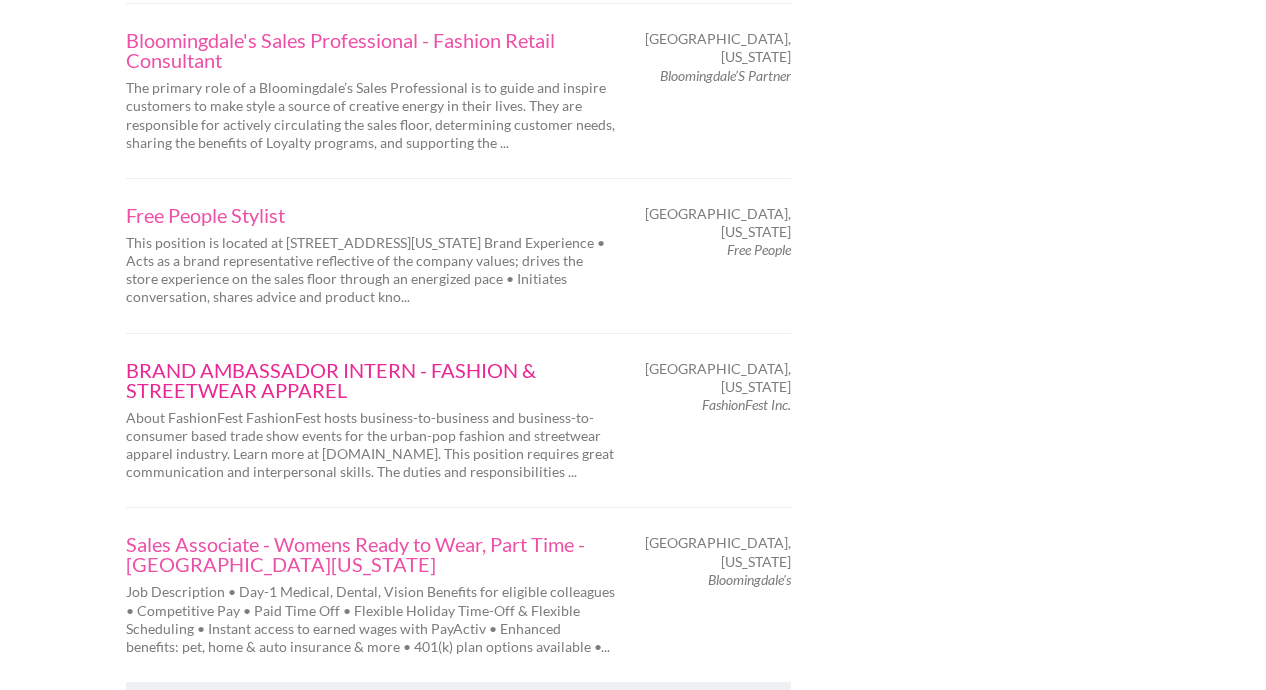scroll, scrollTop: 3370, scrollLeft: 0, axis: vertical 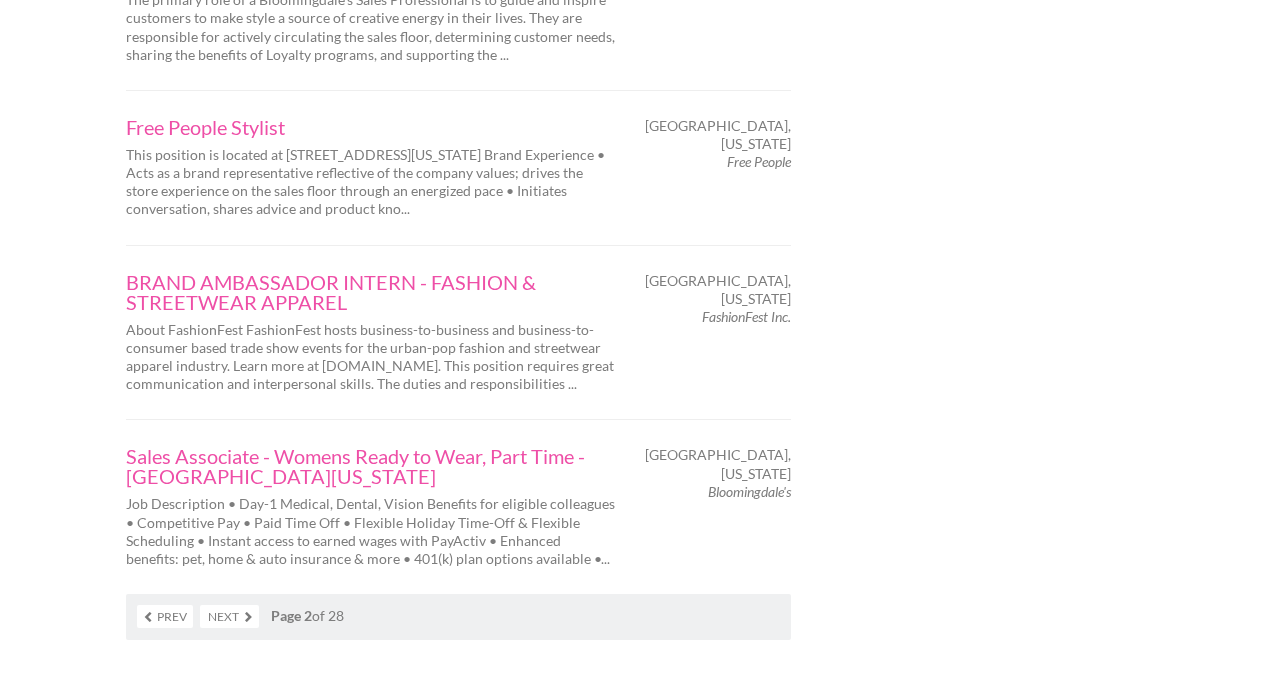 click on "Next" at bounding box center [229, 616] 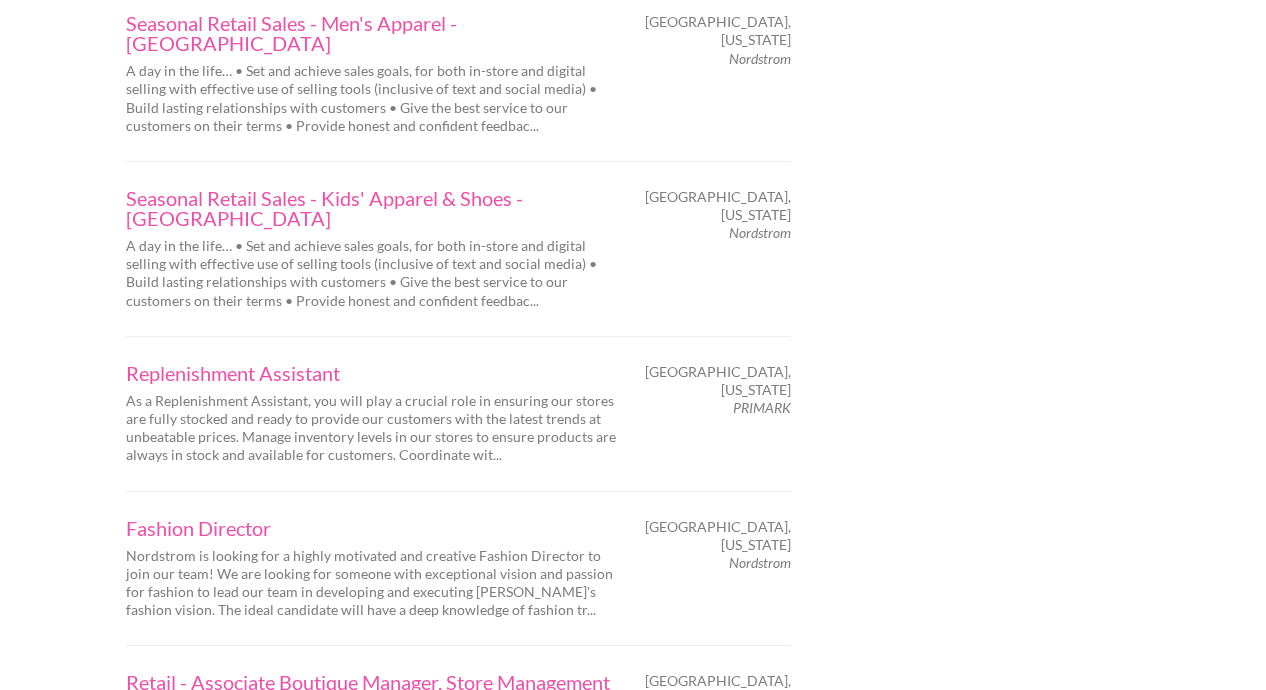 scroll, scrollTop: 3112, scrollLeft: 0, axis: vertical 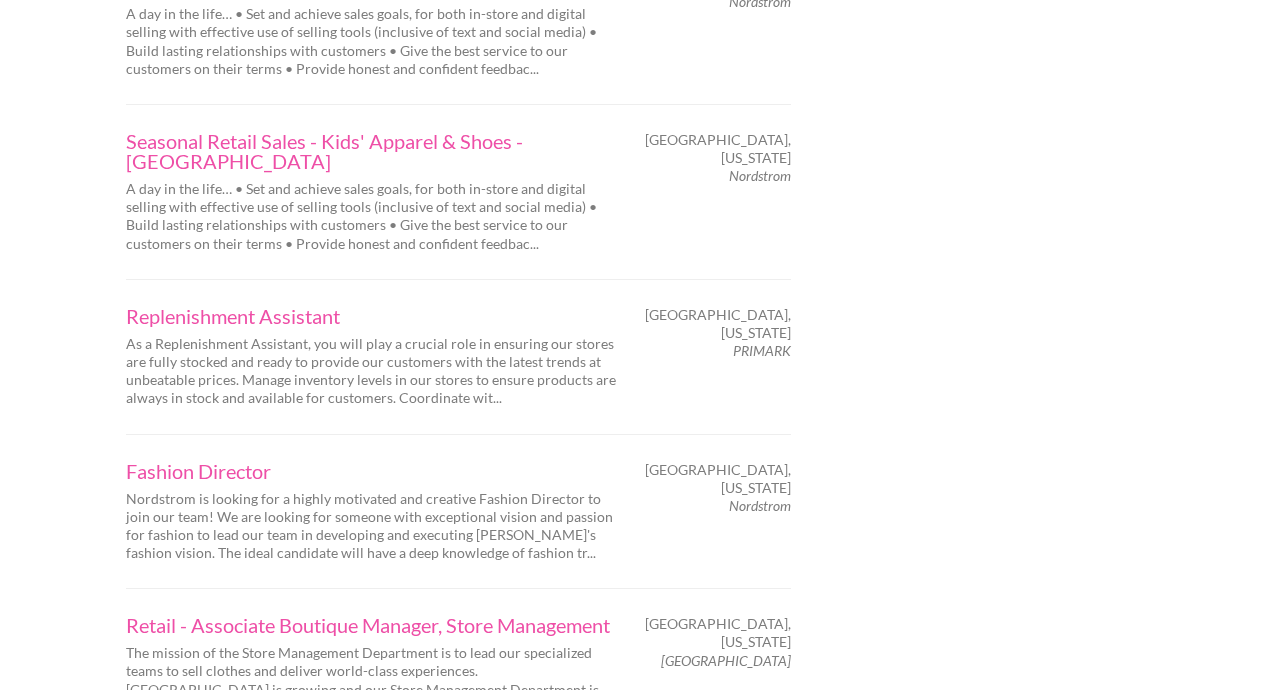 click on "Next" at bounding box center [229, 783] 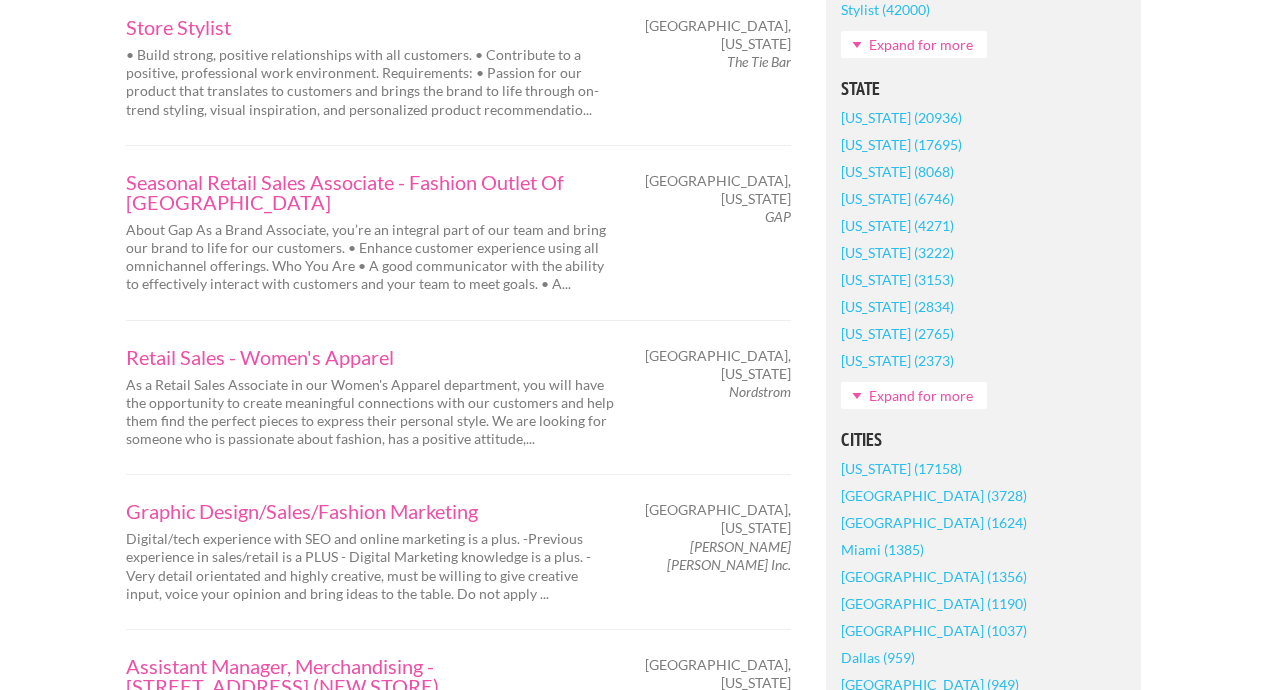 scroll, scrollTop: 1339, scrollLeft: 0, axis: vertical 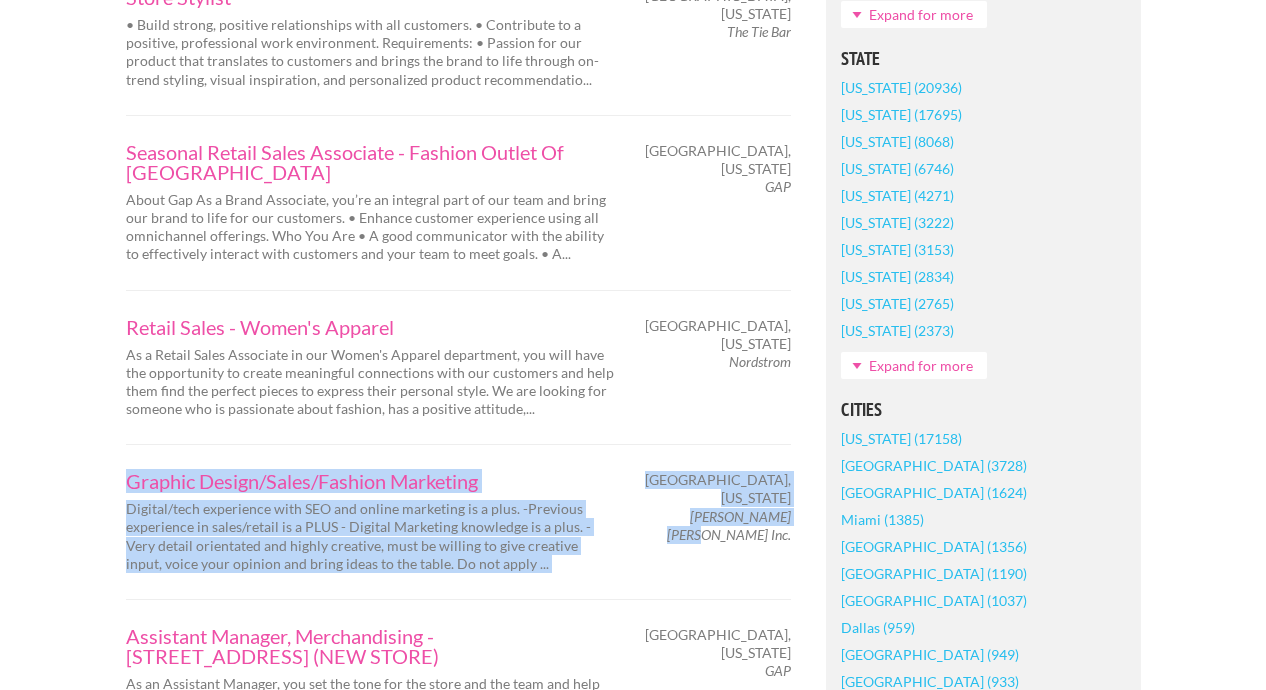 drag, startPoint x: 110, startPoint y: 349, endPoint x: 785, endPoint y: 369, distance: 675.2962 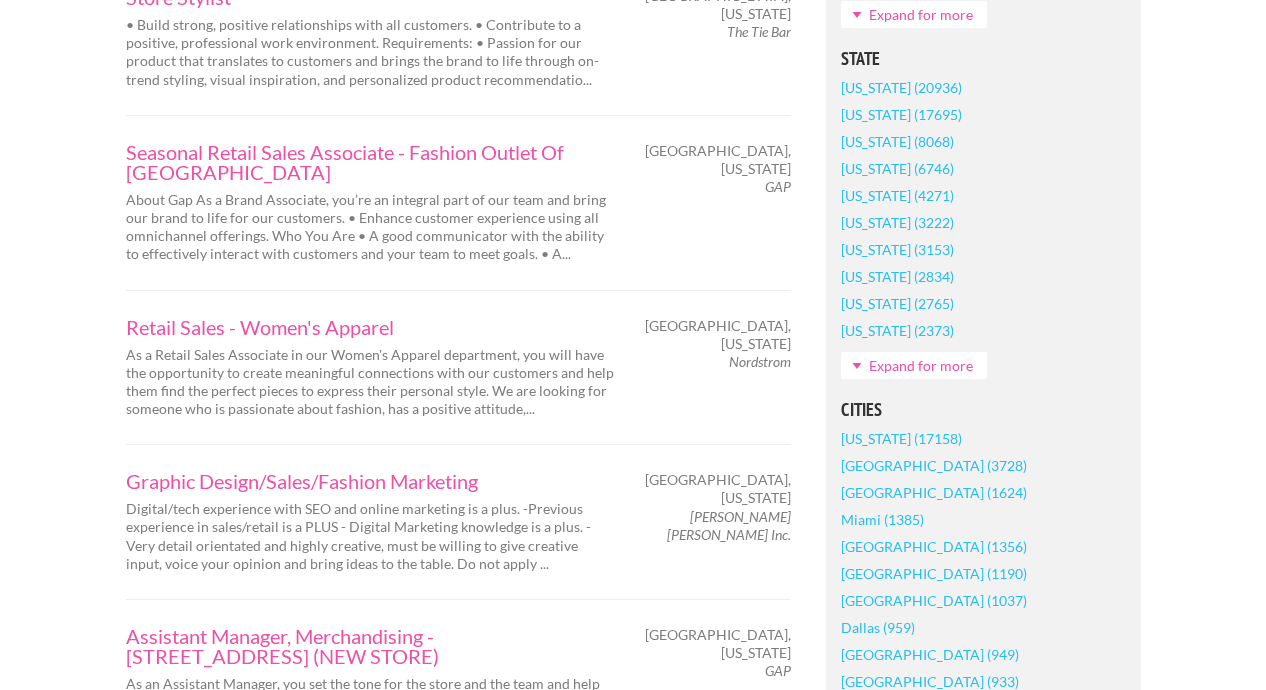 click on "Graphic Design/Sales/Fashion Marketing
Digital/tech experience with SEO and online marketing is a plus. -Previous experience in sales/retail is a PLUS - Digital Marketing knowledge is a plus. -Very detail orientated and highly creative, must be willing to give creative input, voice your opinion and bring ideas to the table. Do not apply ...
Chicago, Illinois
Christina Karin Inc." at bounding box center (458, 522) 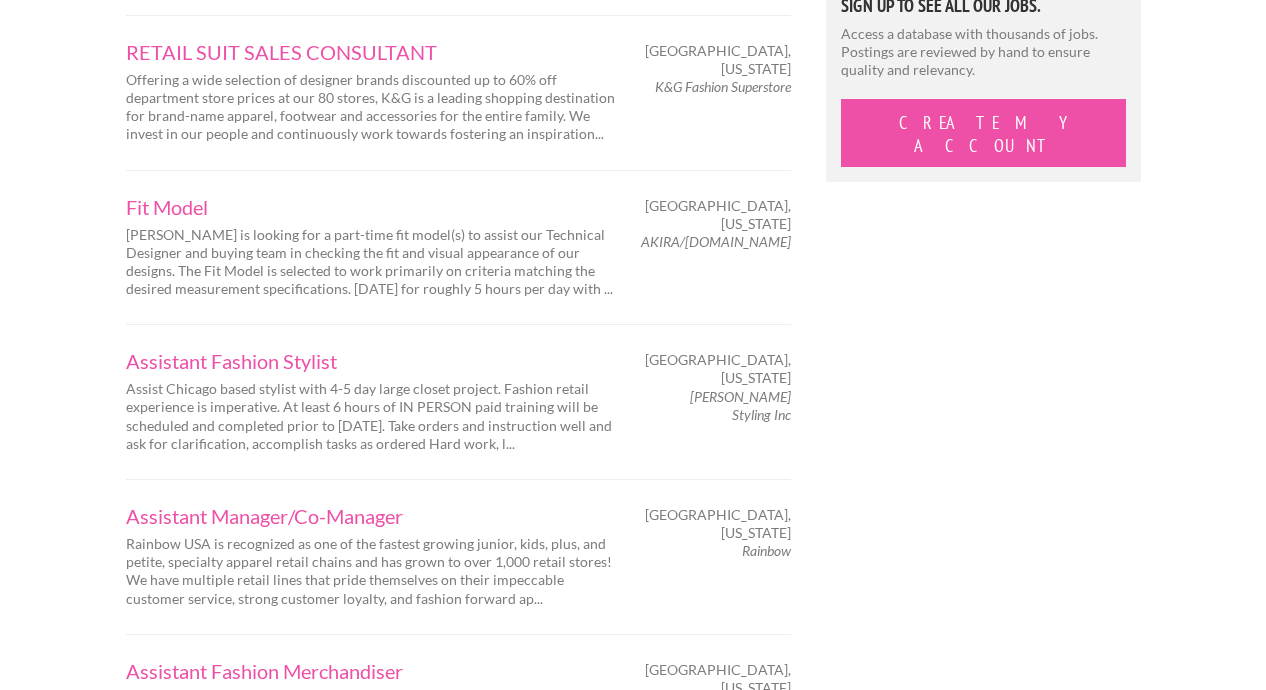 scroll, scrollTop: 2099, scrollLeft: 0, axis: vertical 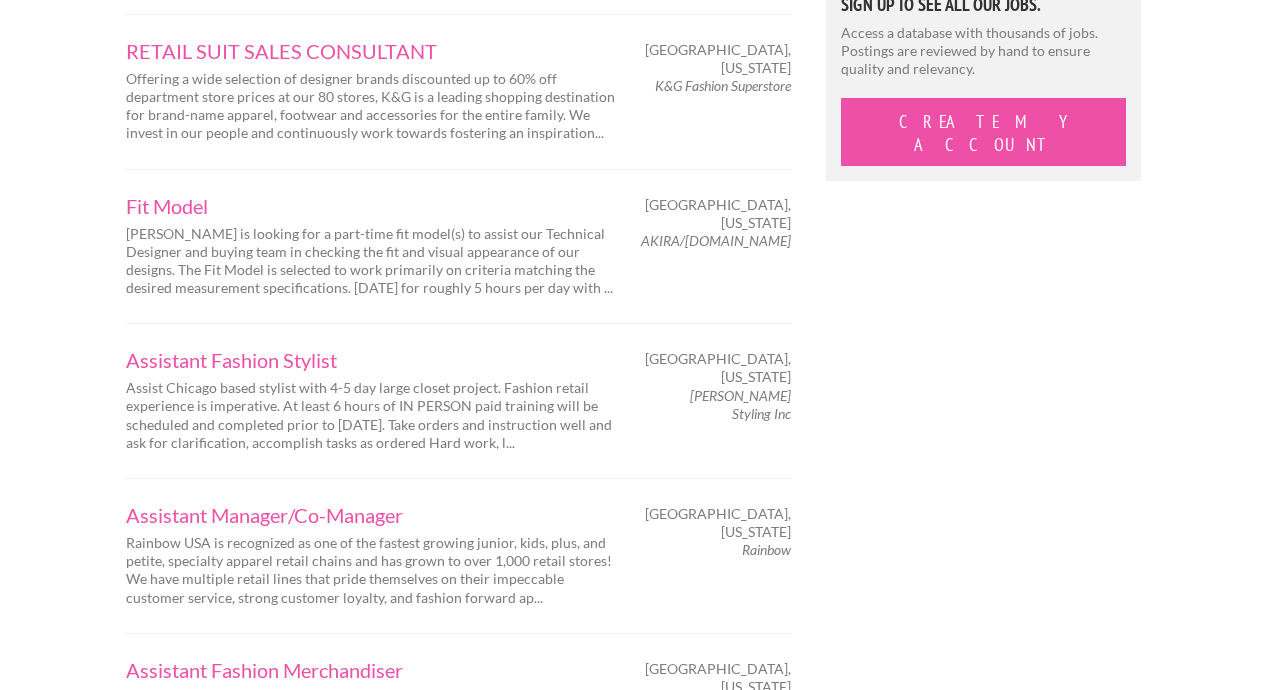 click on "Assist Chicago based stylist with 4-5 day large closet project. Fashion retail experience is imperative. At least 6 hours of IN PERSON paid training will be scheduled and completed prior to April 10. Take orders and instruction well and ask for clarification, accomplish tasks as ordered Hard work, l..." at bounding box center (371, 415) 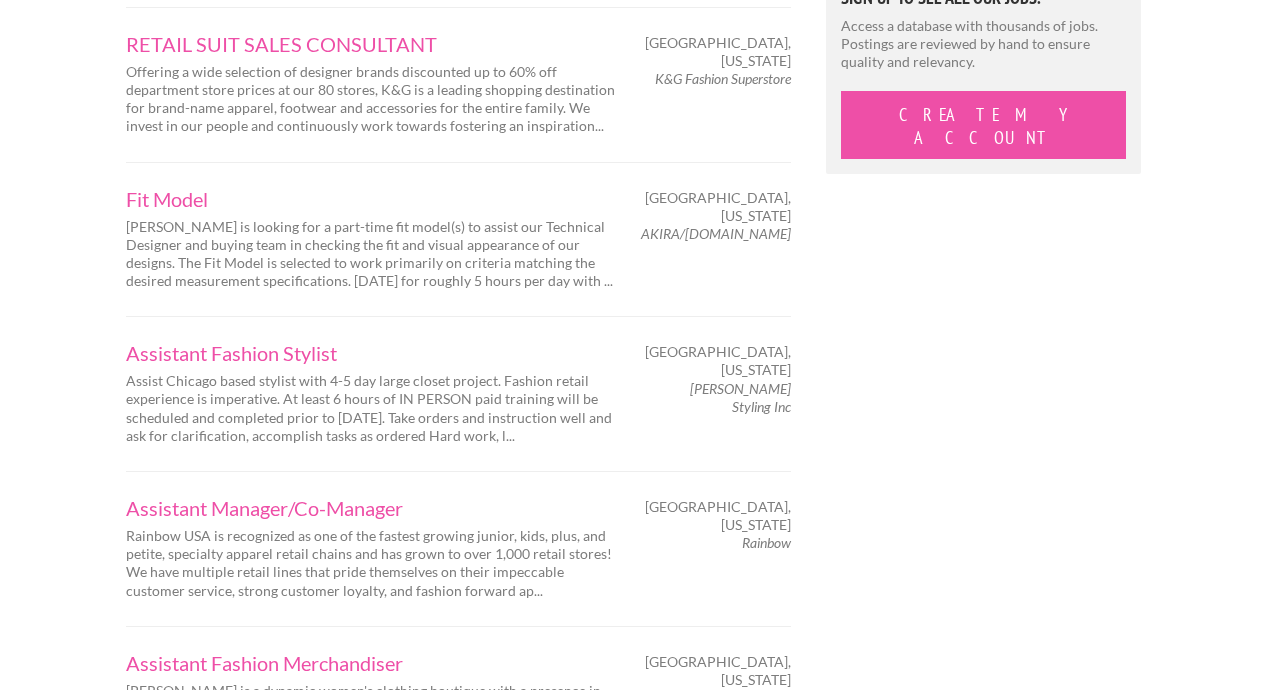 scroll, scrollTop: 2107, scrollLeft: 0, axis: vertical 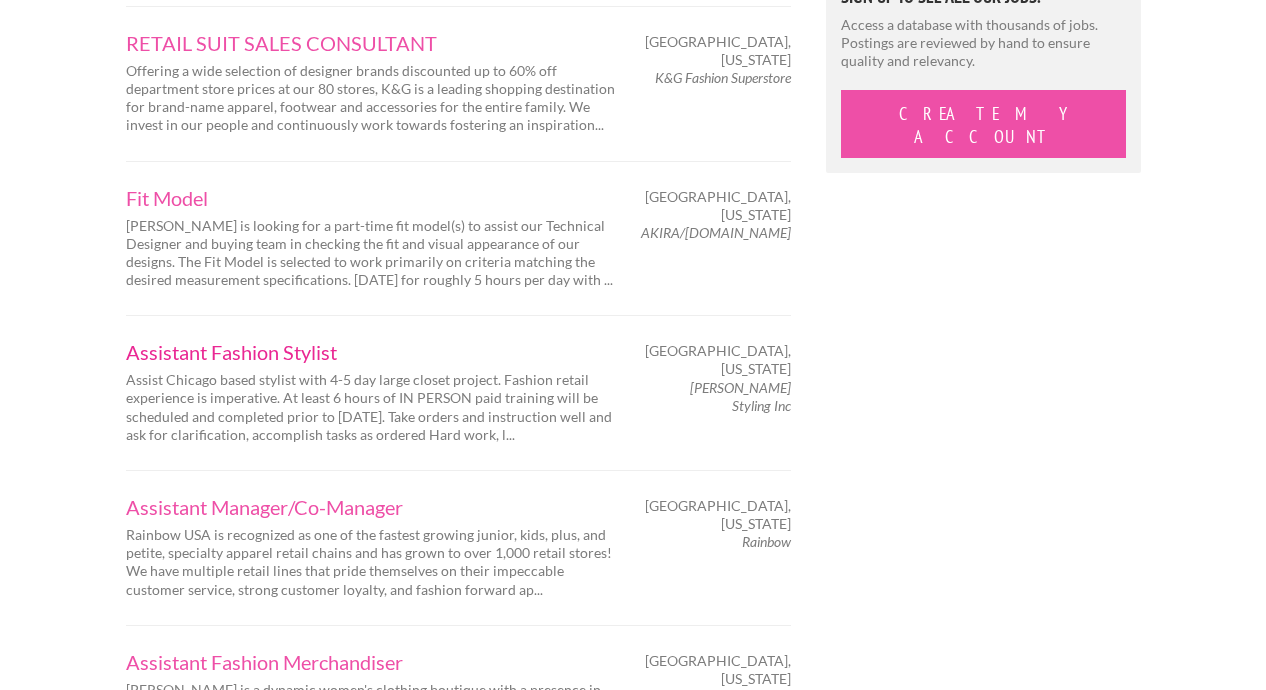 click on "Assistant Fashion Stylist" at bounding box center [371, 352] 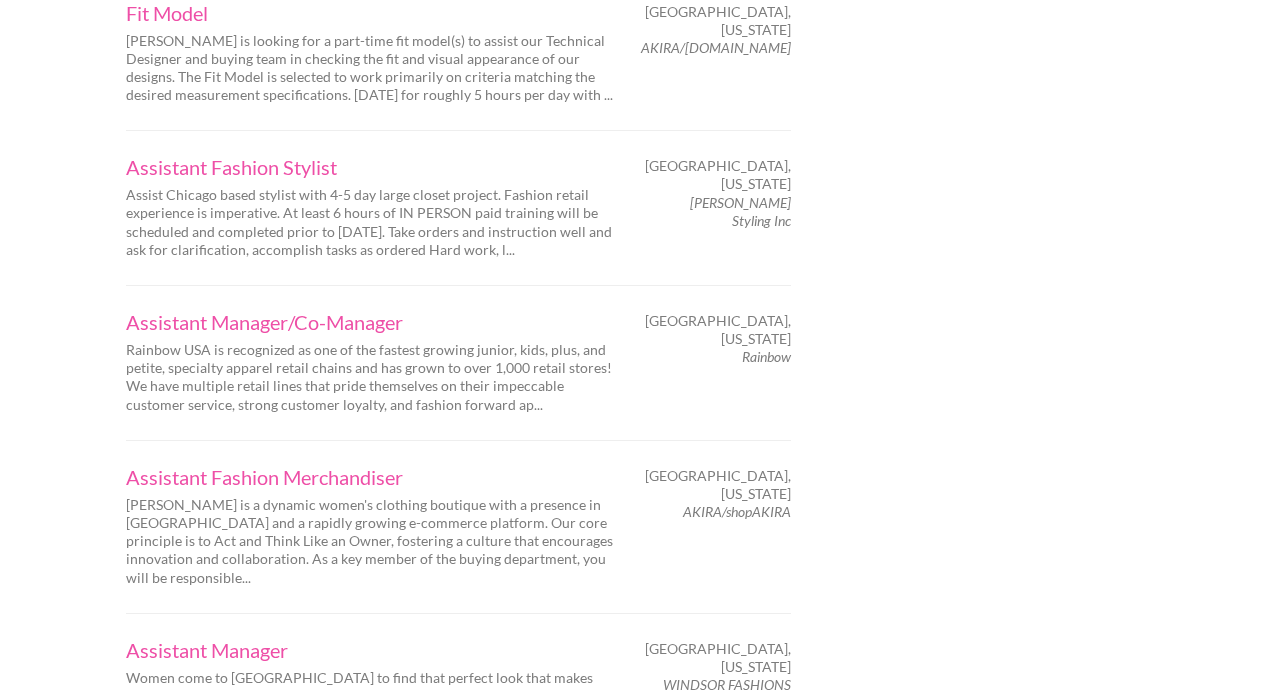 scroll, scrollTop: 2302, scrollLeft: 0, axis: vertical 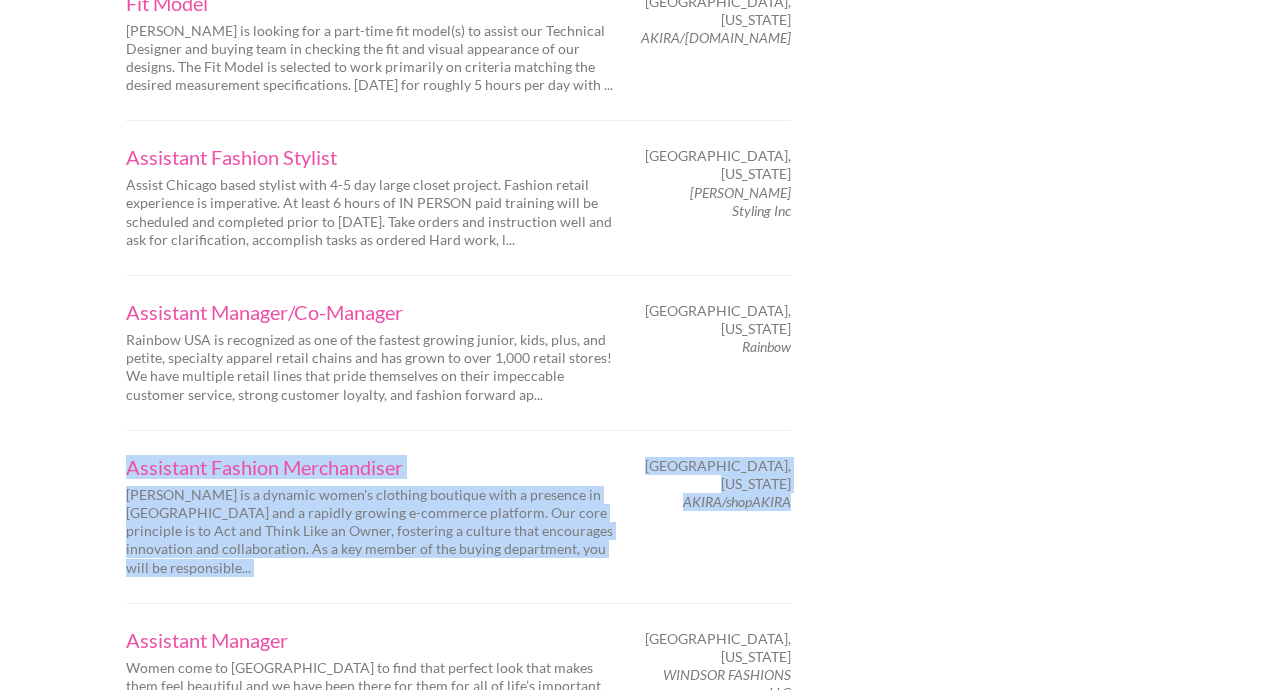 drag, startPoint x: 105, startPoint y: 340, endPoint x: 789, endPoint y: 366, distance: 684.49396 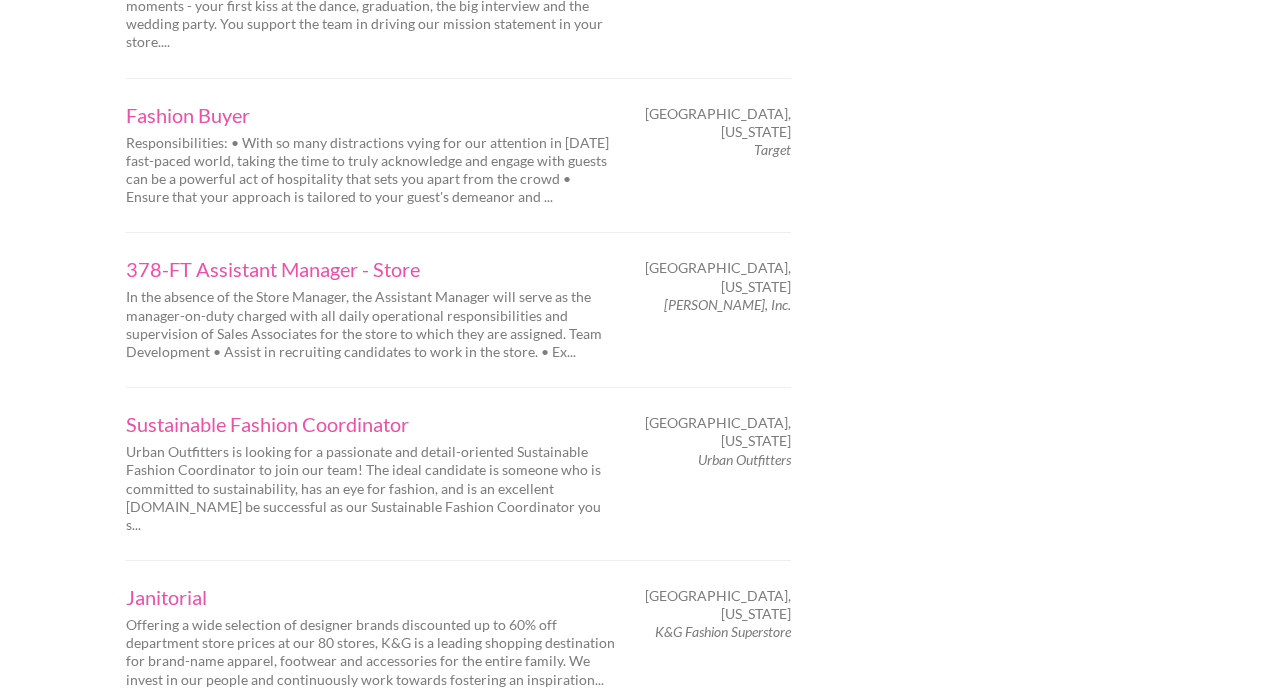 scroll, scrollTop: 3105, scrollLeft: 0, axis: vertical 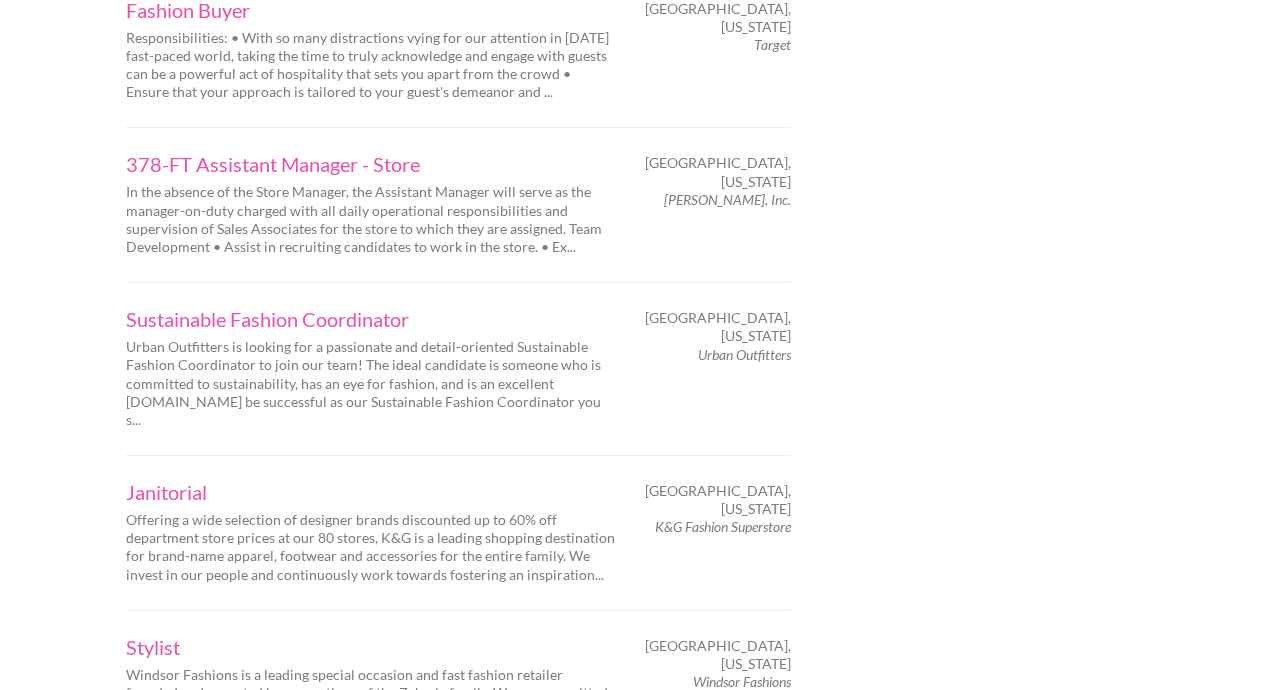 click on "Next" at bounding box center [229, 787] 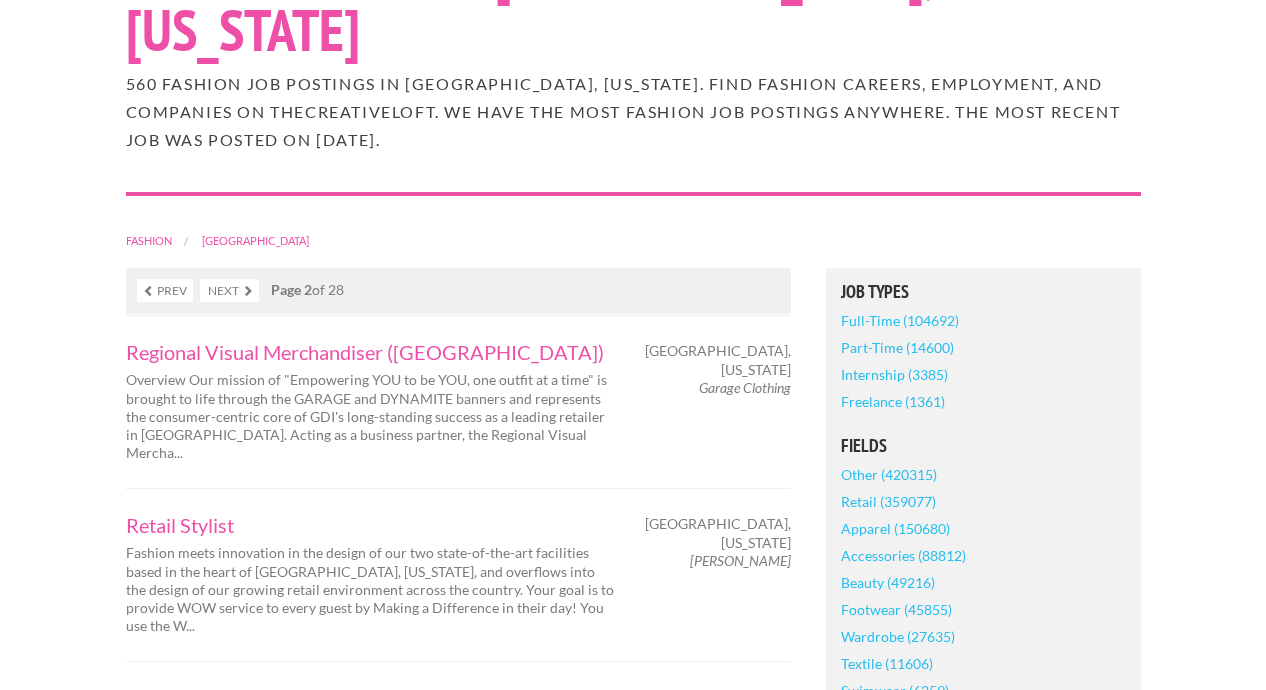 scroll, scrollTop: 100, scrollLeft: 0, axis: vertical 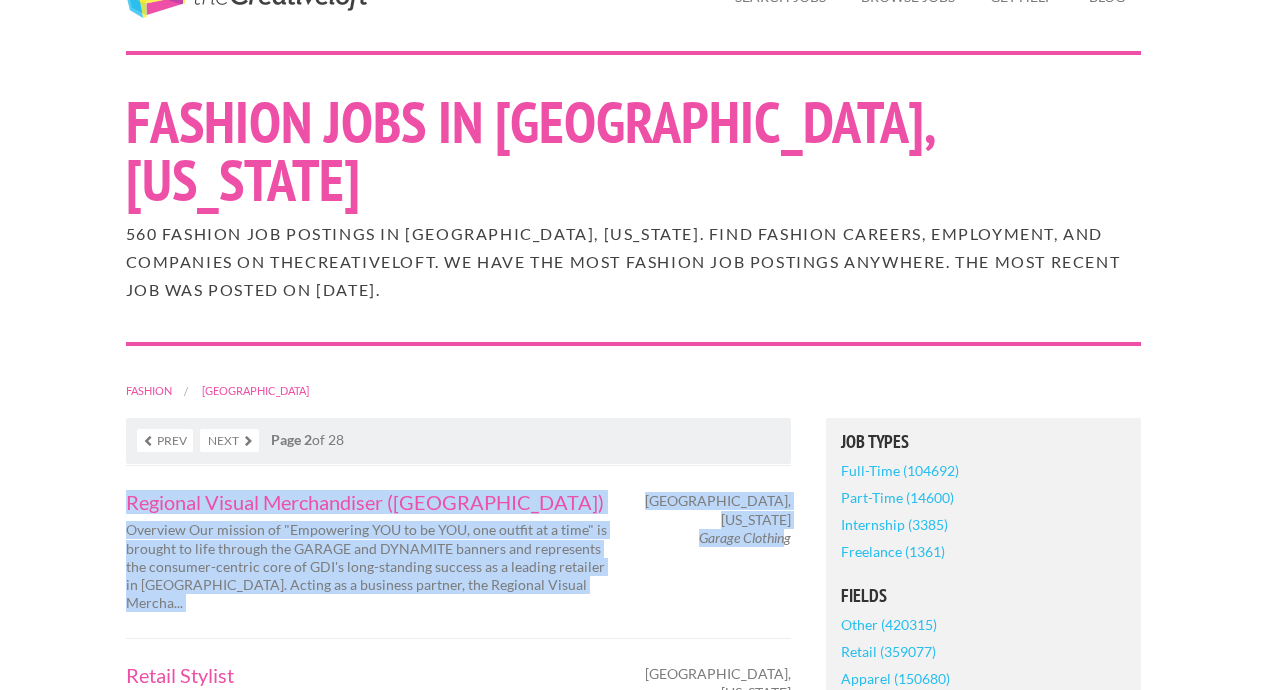 drag, startPoint x: 118, startPoint y: 444, endPoint x: 787, endPoint y: 467, distance: 669.39526 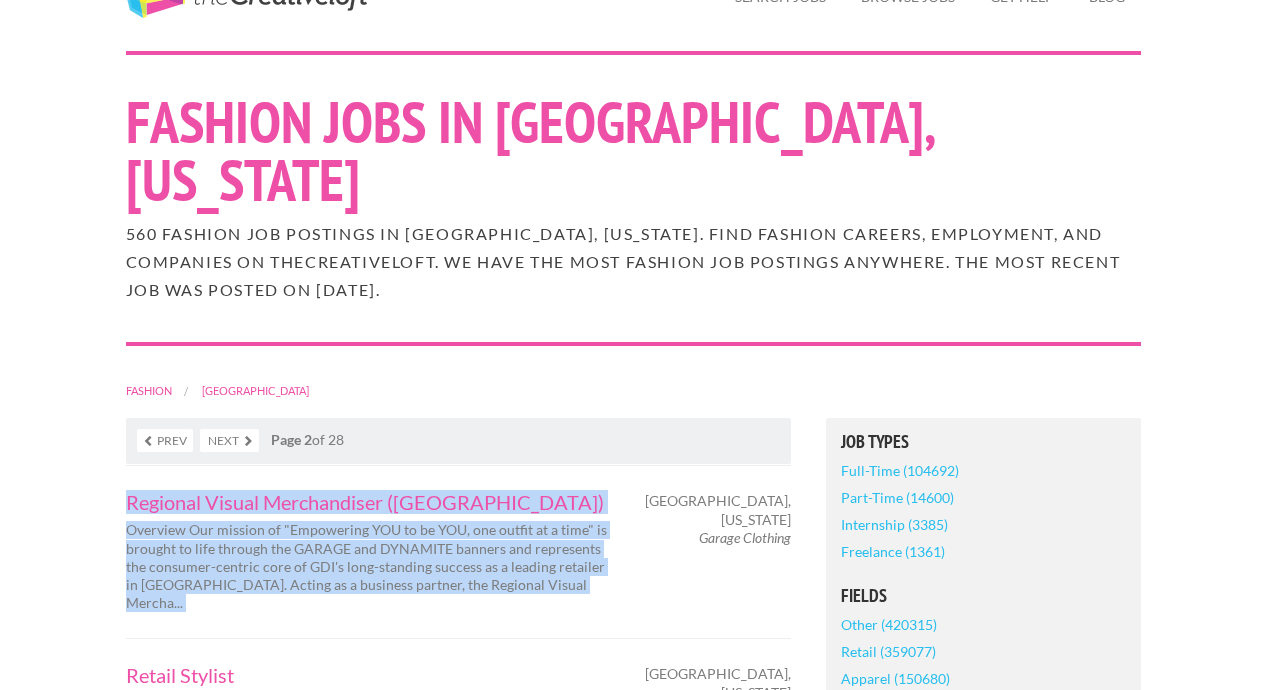 drag, startPoint x: 792, startPoint y: 460, endPoint x: 500, endPoint y: 414, distance: 295.60107 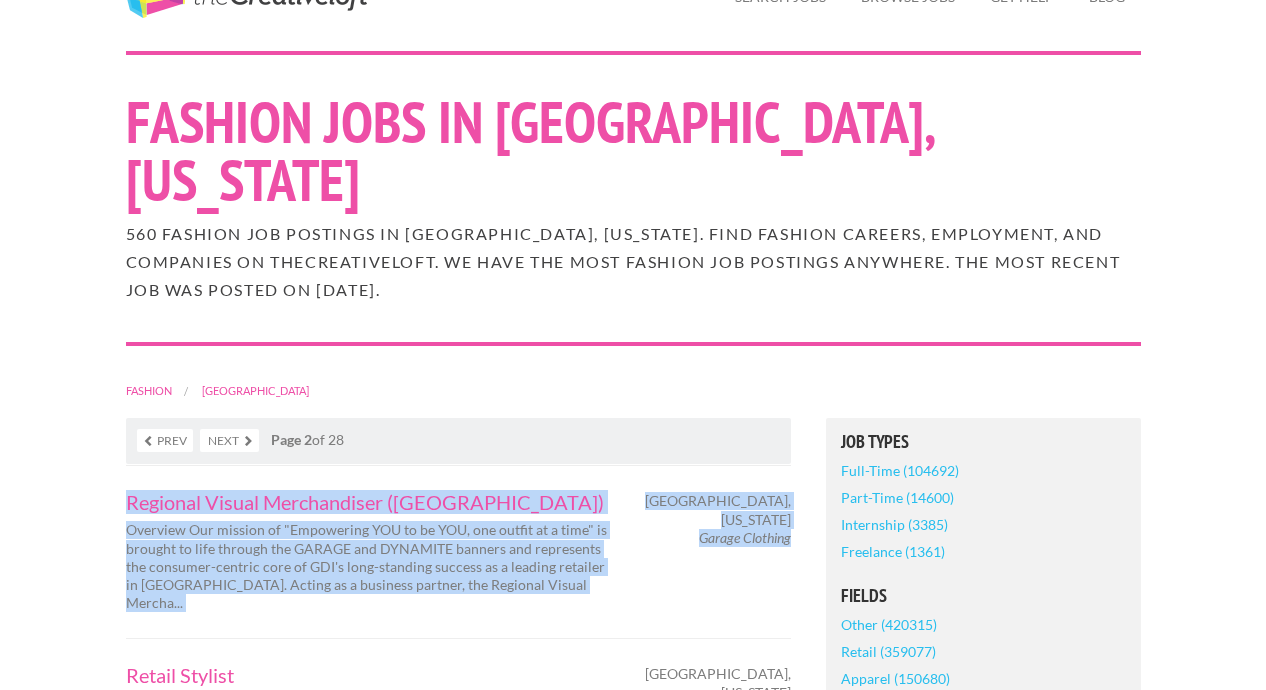 drag, startPoint x: 159, startPoint y: 443, endPoint x: 789, endPoint y: 462, distance: 630.28644 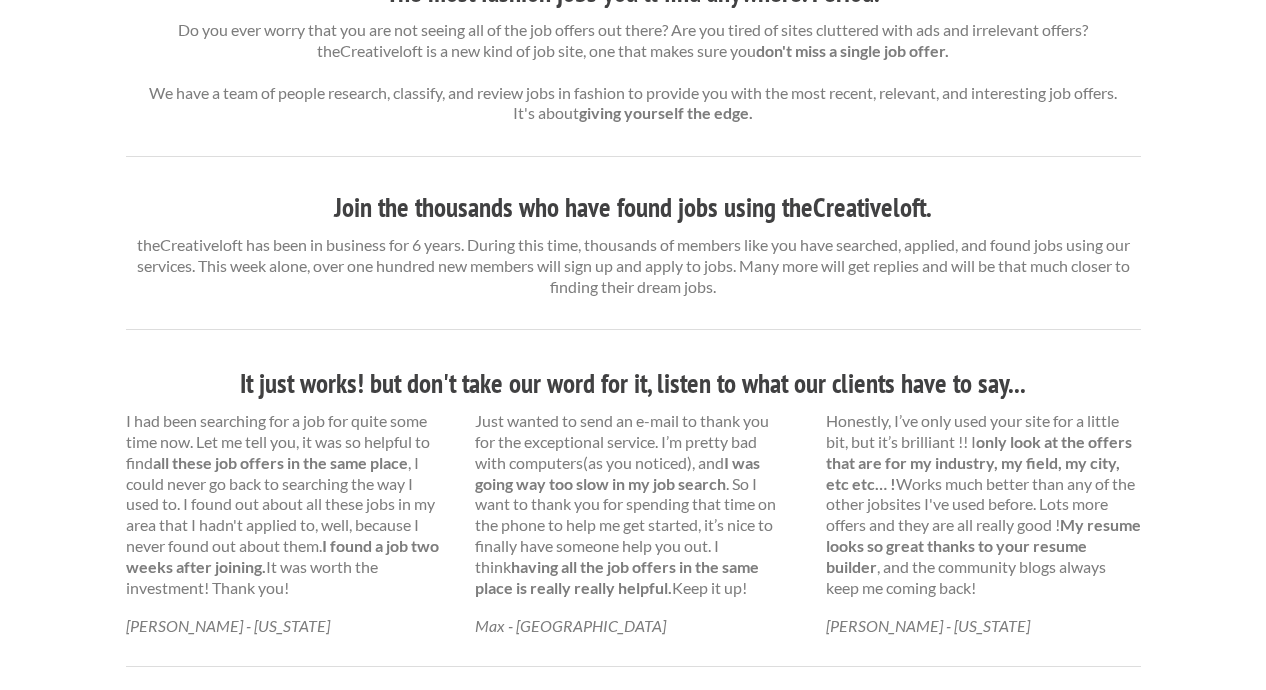 scroll, scrollTop: 792, scrollLeft: 0, axis: vertical 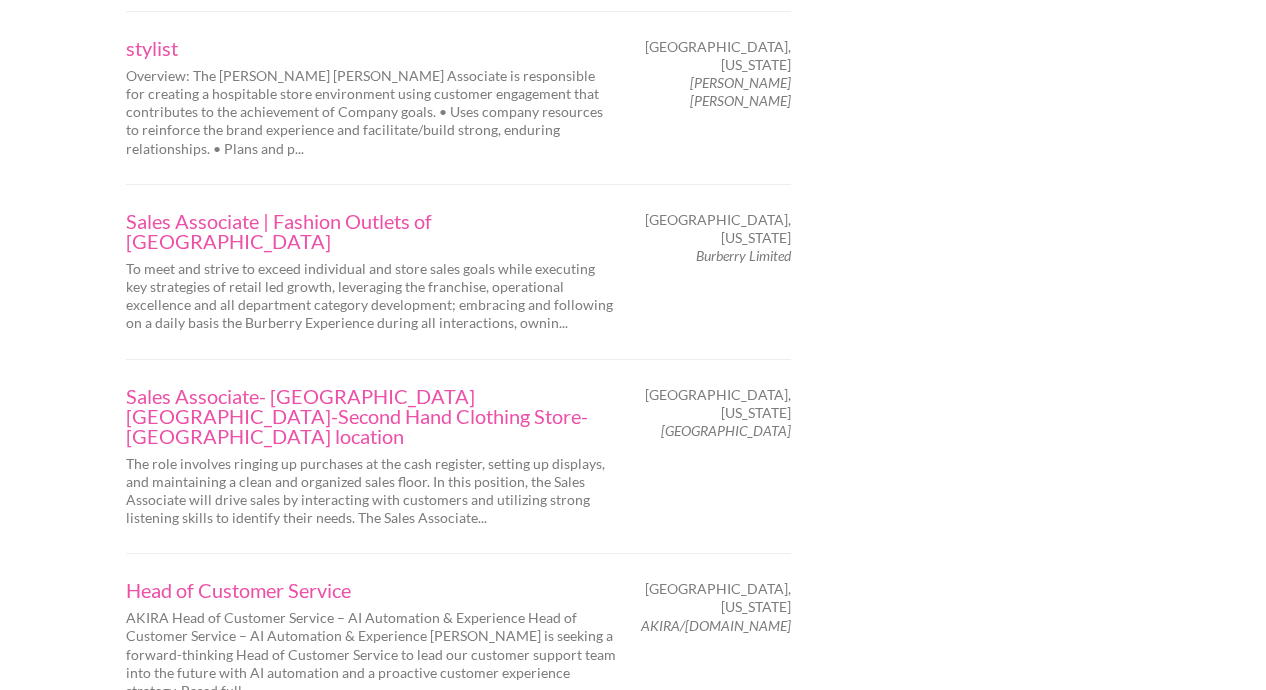 click on "Next" at bounding box center (229, 921) 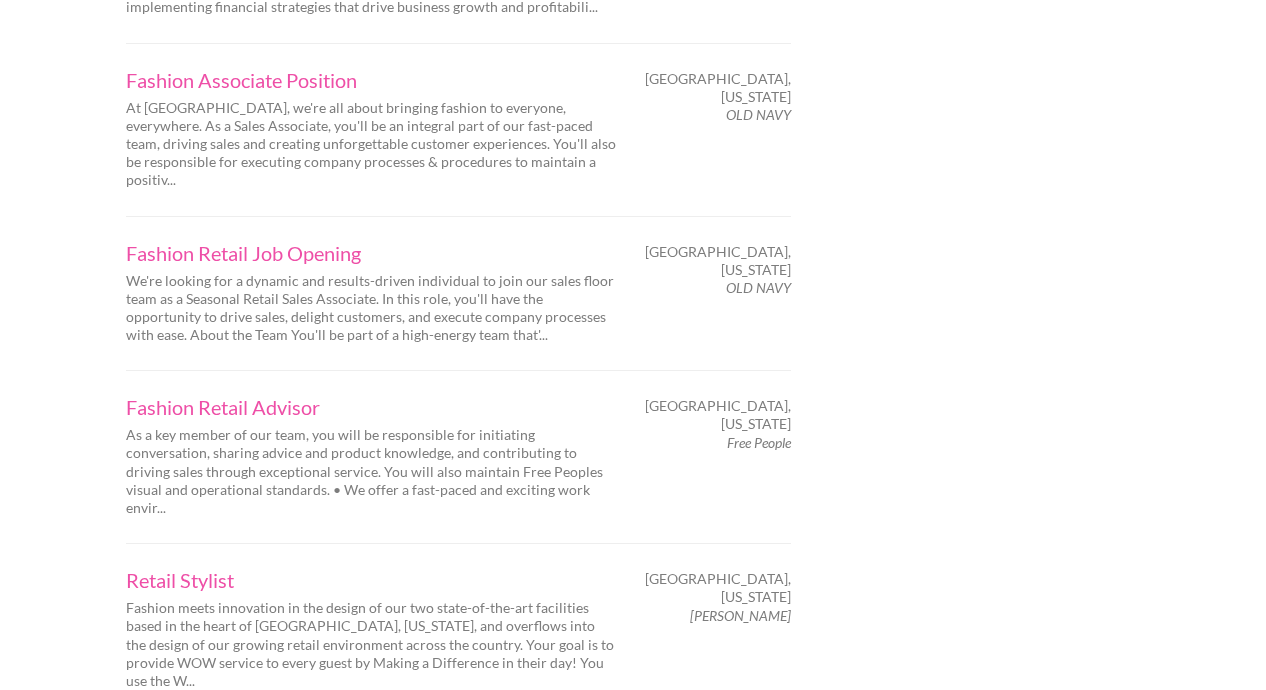scroll, scrollTop: 3282, scrollLeft: 0, axis: vertical 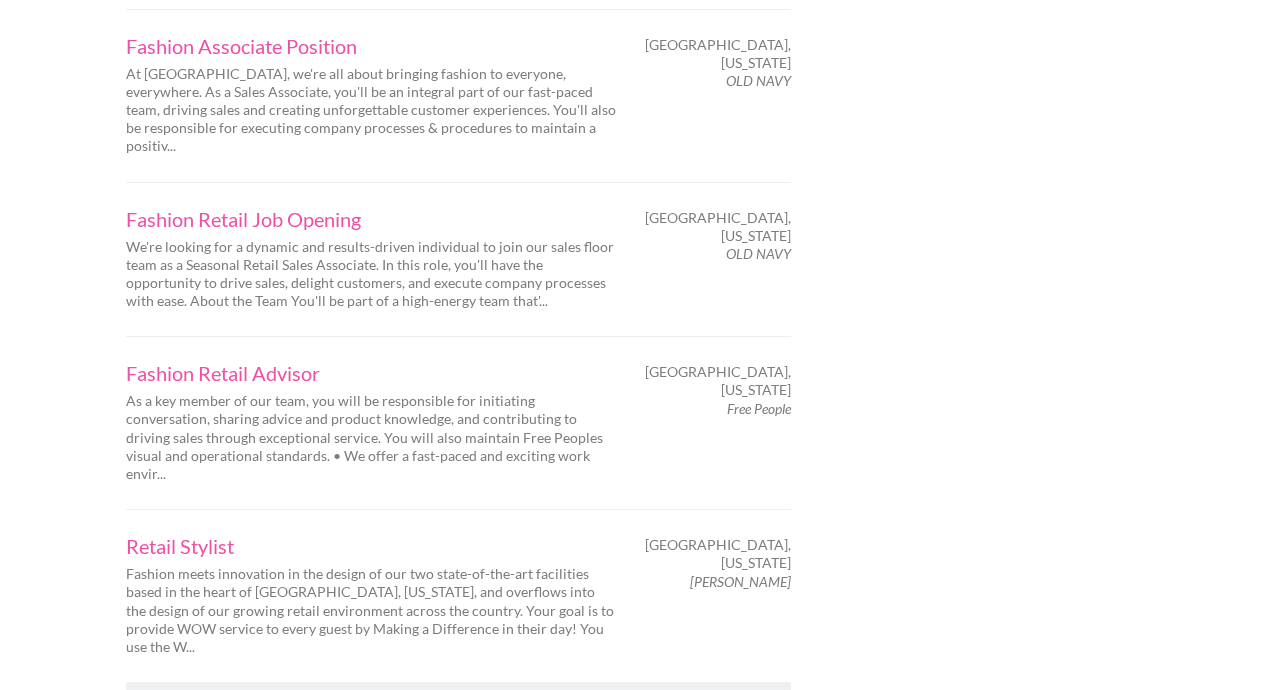 click on "Next" at bounding box center [229, 704] 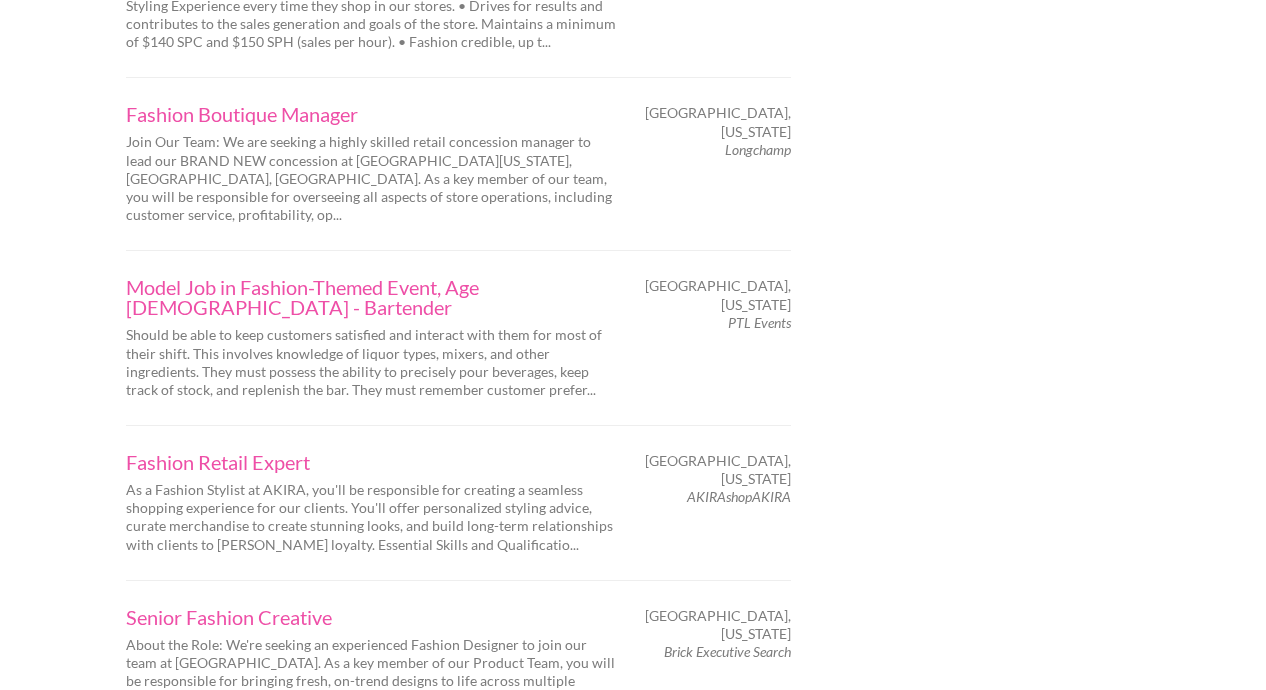 scroll, scrollTop: 3172, scrollLeft: 0, axis: vertical 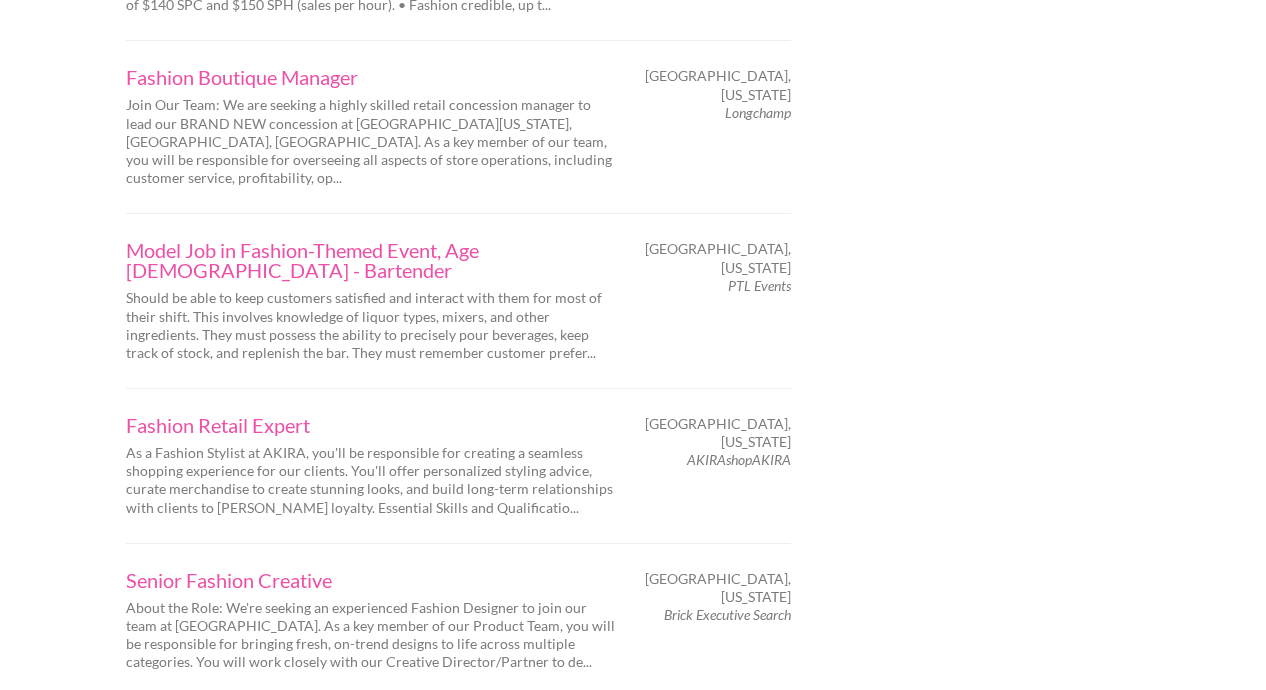 click on "Next" at bounding box center (229, 720) 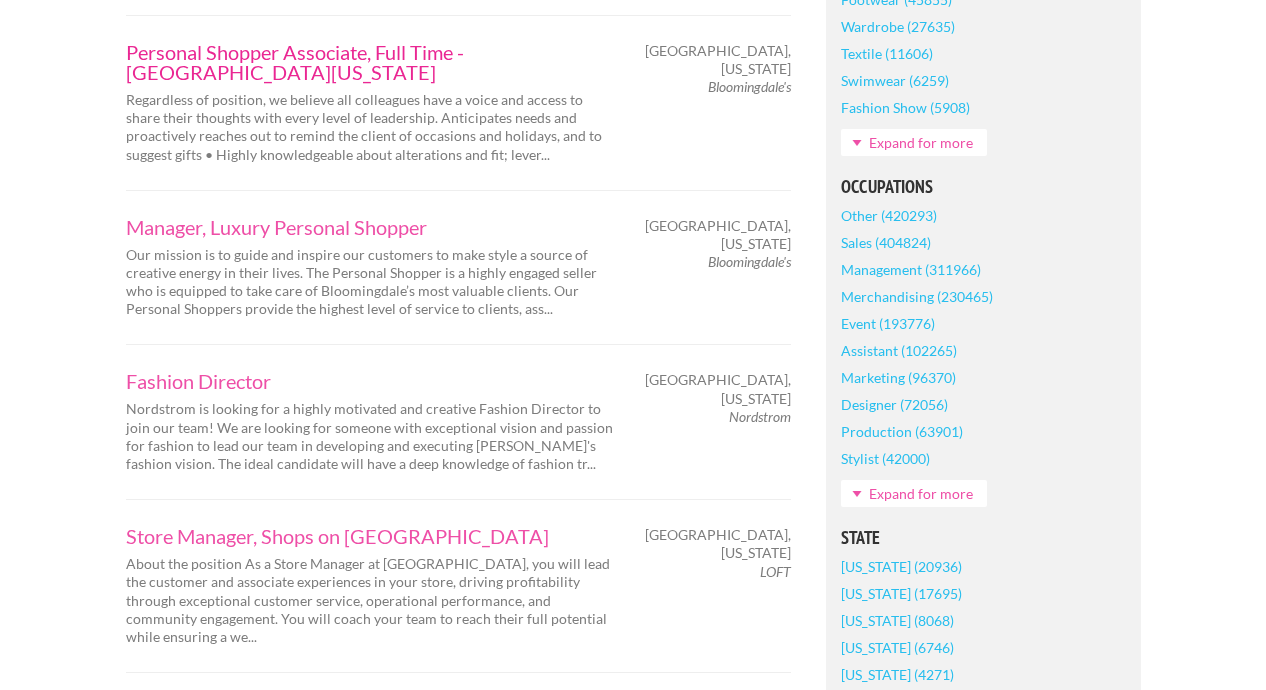 scroll, scrollTop: 868, scrollLeft: 0, axis: vertical 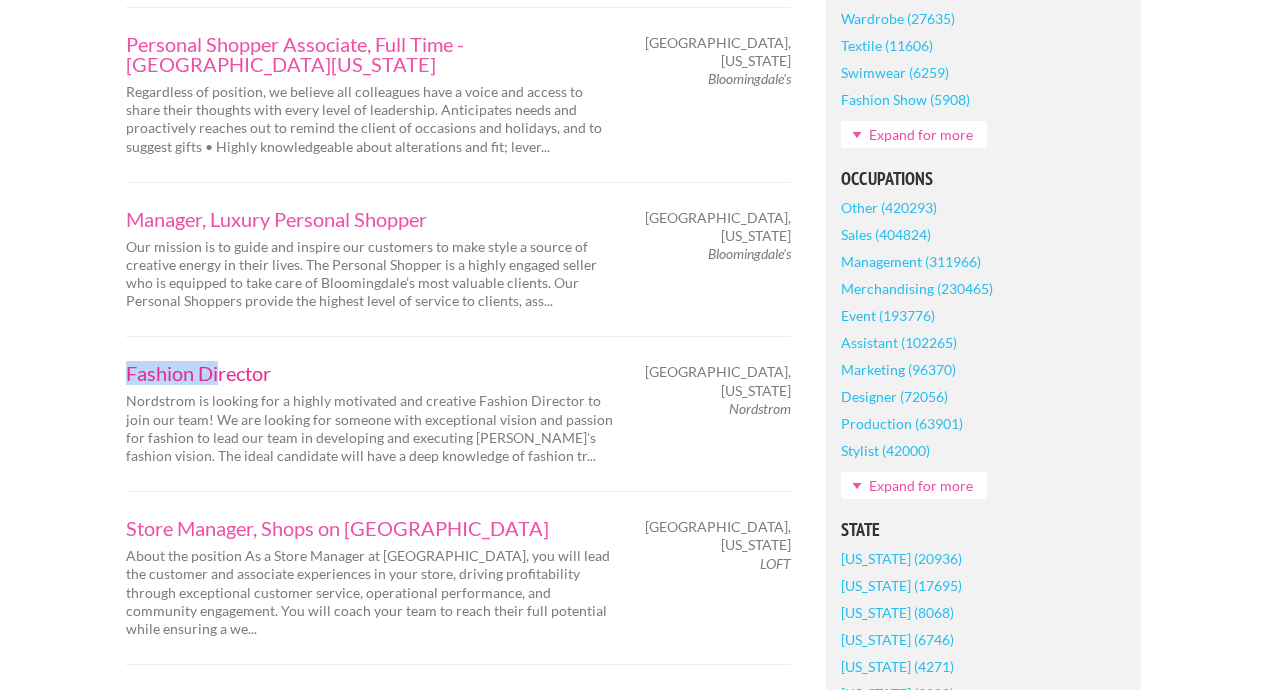 drag, startPoint x: 96, startPoint y: 303, endPoint x: 217, endPoint y: 300, distance: 121.037186 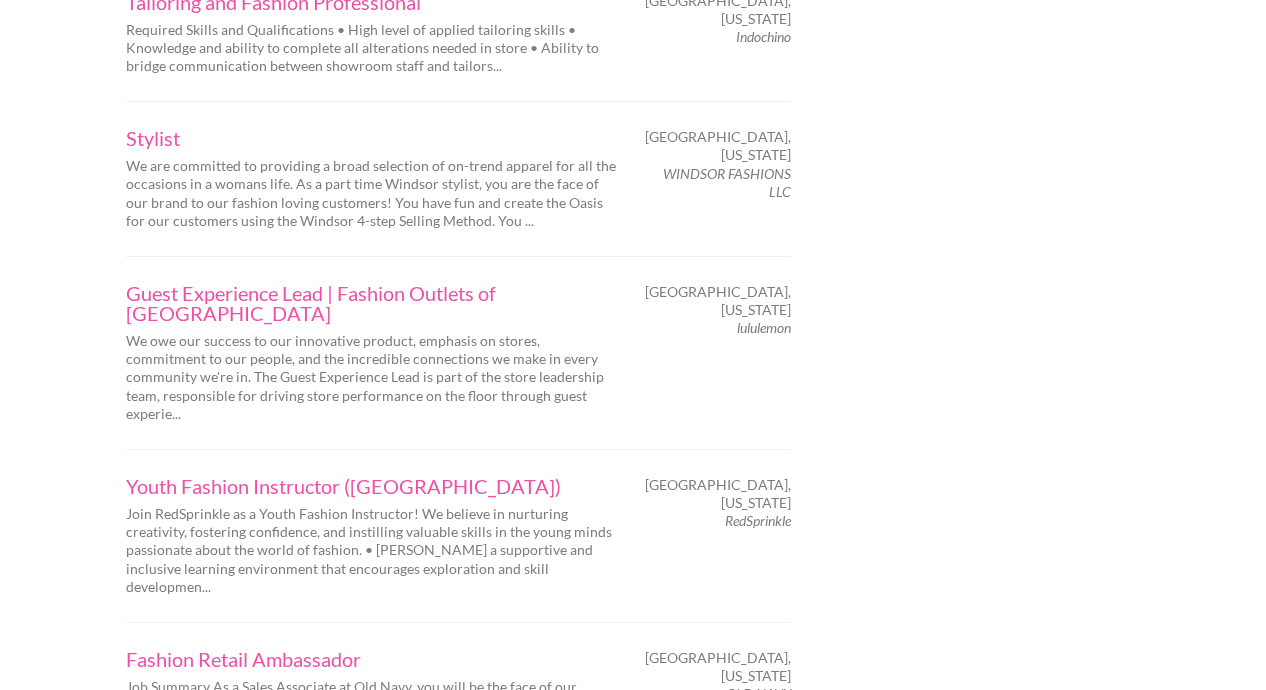 scroll, scrollTop: 3175, scrollLeft: 0, axis: vertical 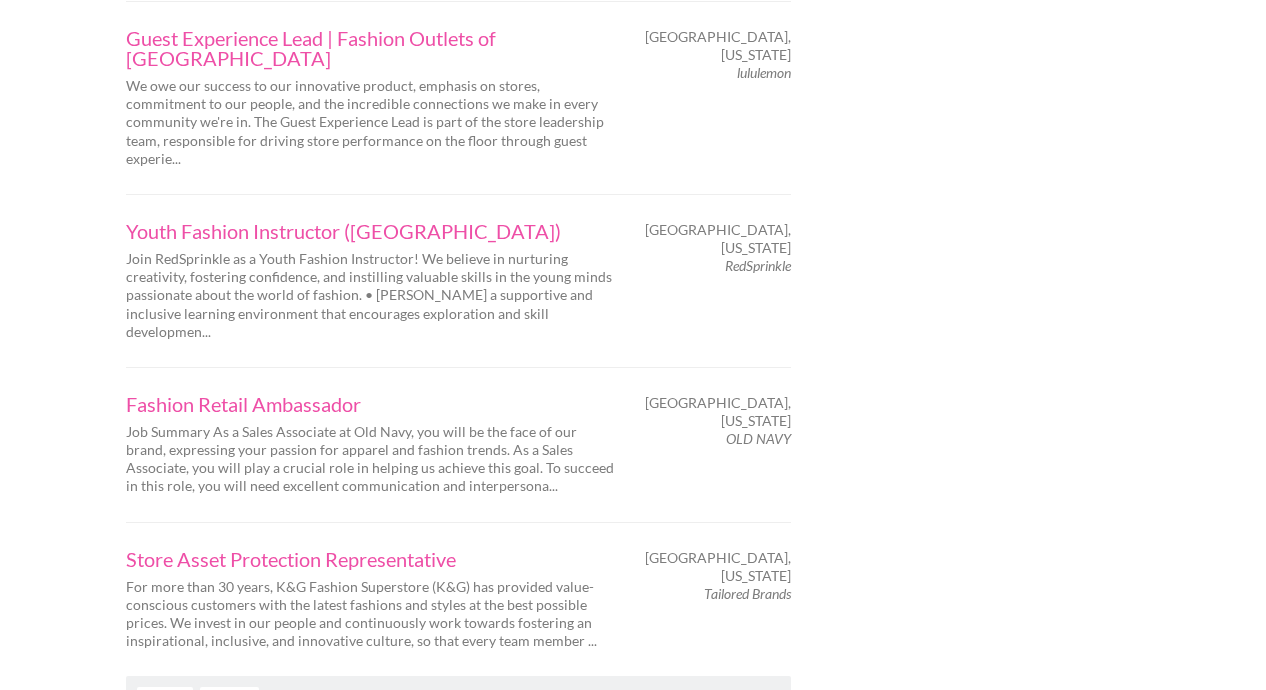 click on "Next" at bounding box center [229, 698] 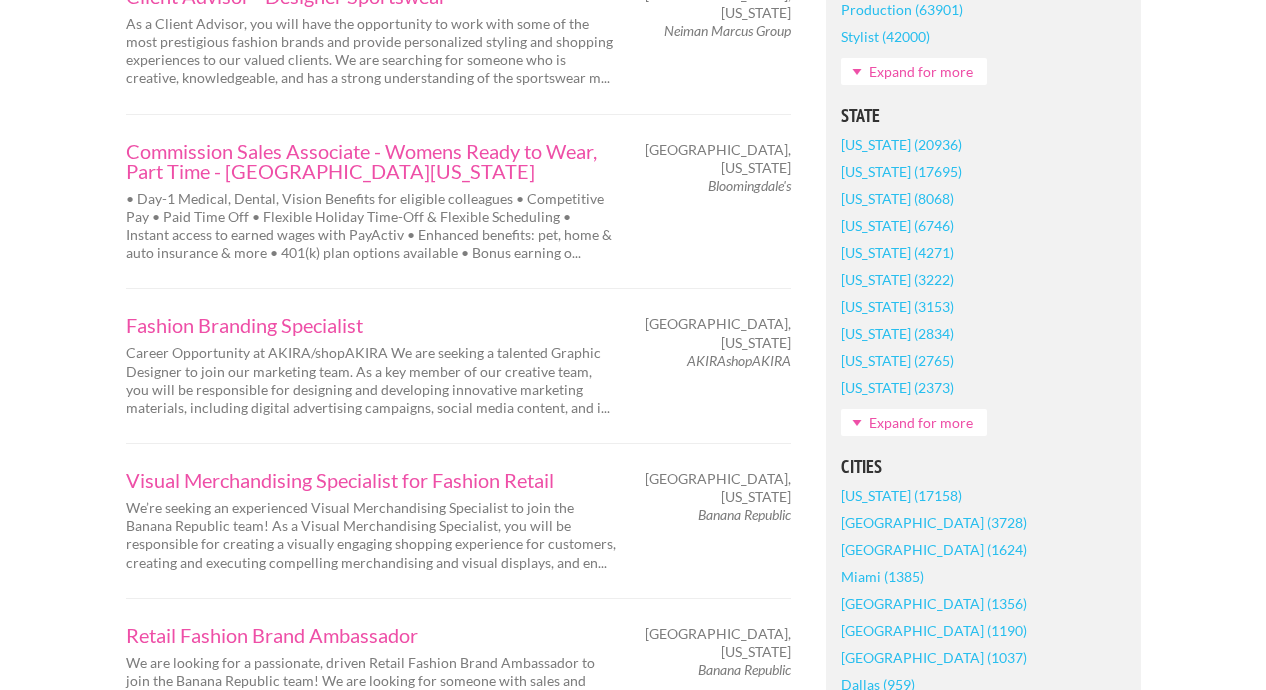 scroll, scrollTop: 1330, scrollLeft: 0, axis: vertical 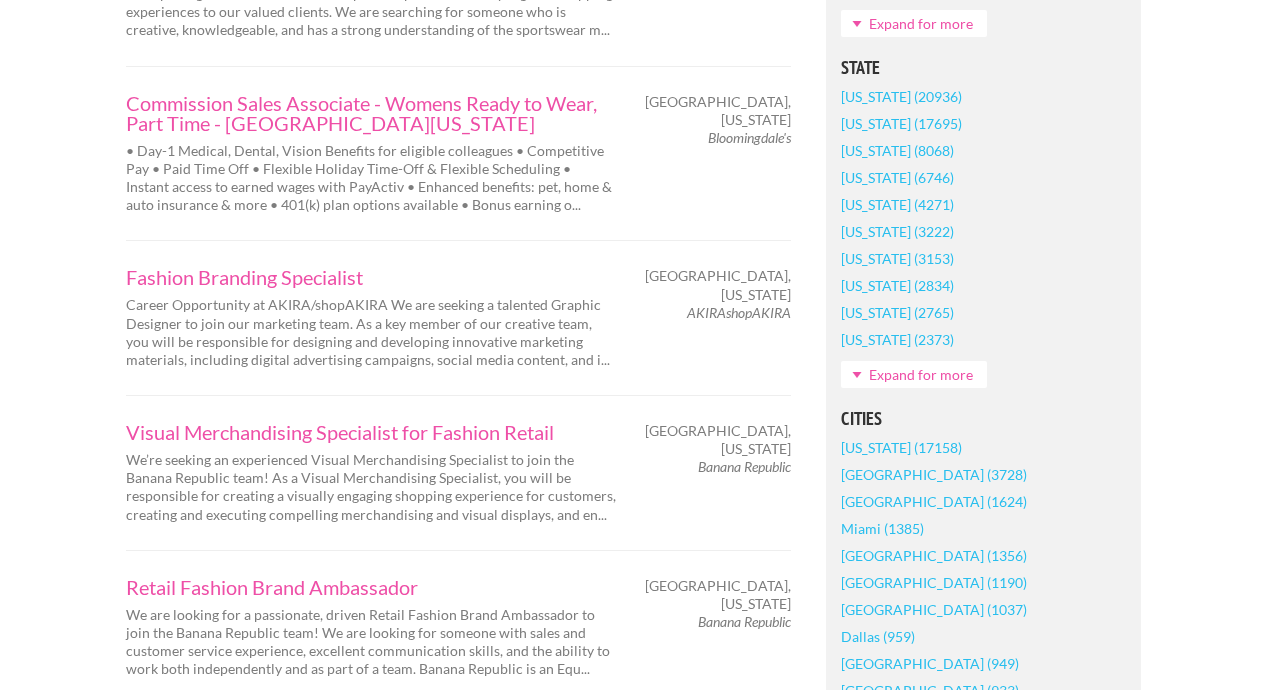 drag, startPoint x: 428, startPoint y: 205, endPoint x: 1045, endPoint y: 3, distance: 649.2249 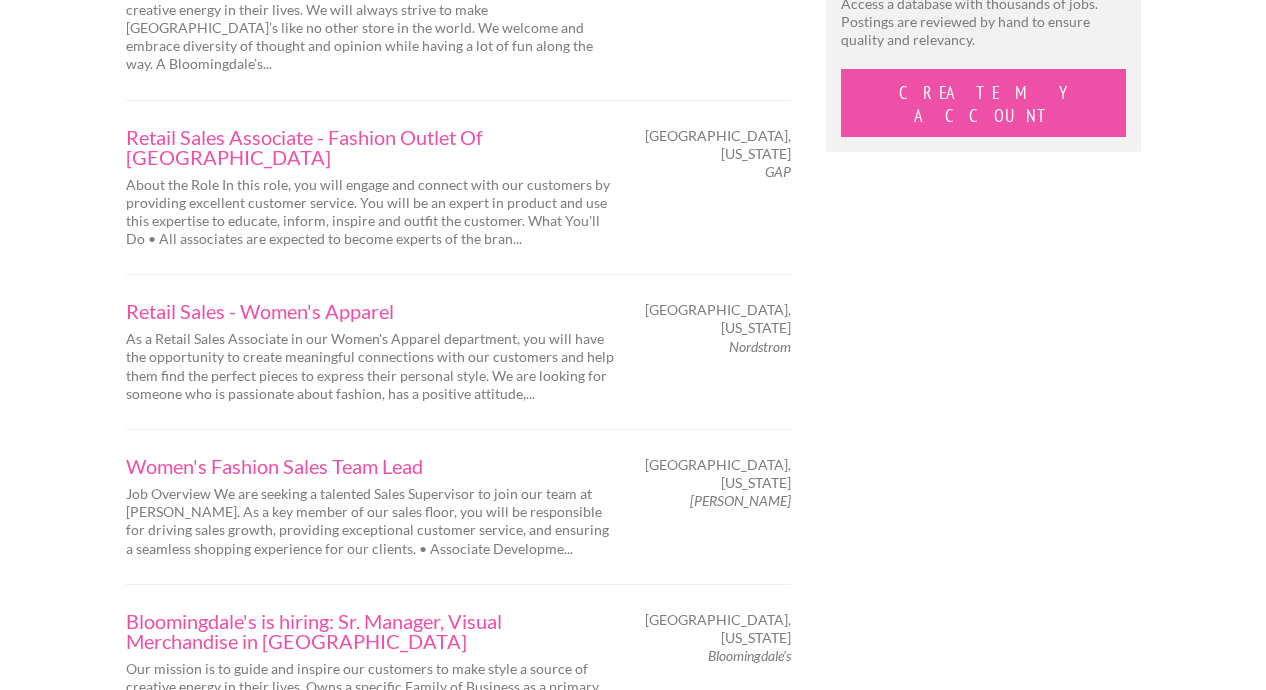 scroll, scrollTop: 2237, scrollLeft: 0, axis: vertical 